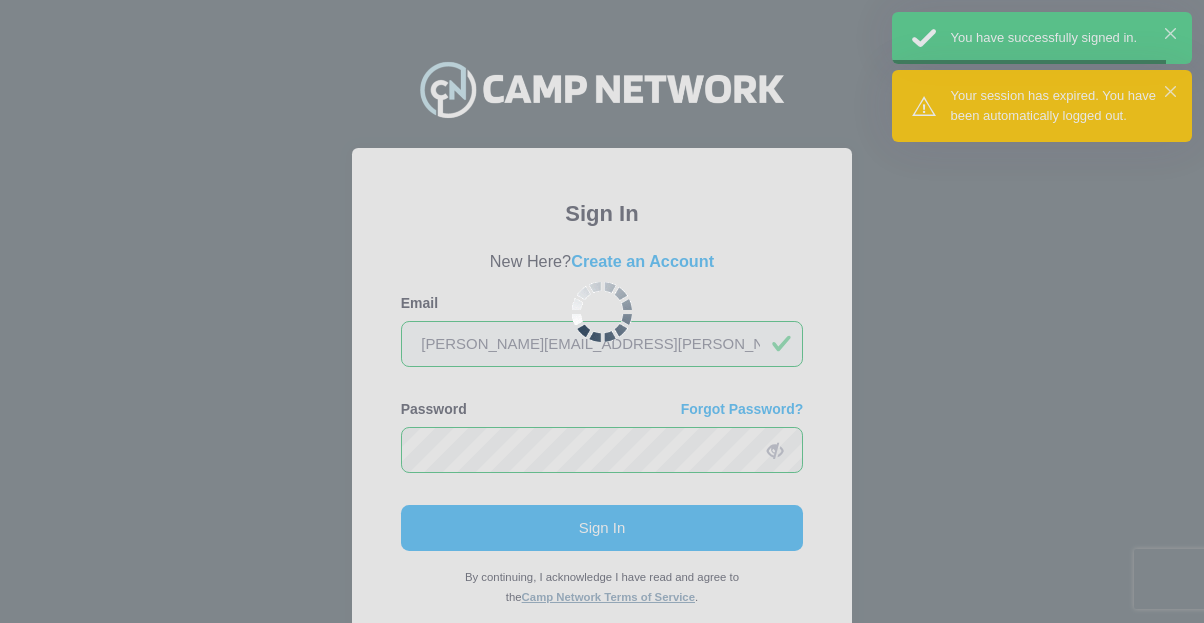 scroll, scrollTop: 0, scrollLeft: 0, axis: both 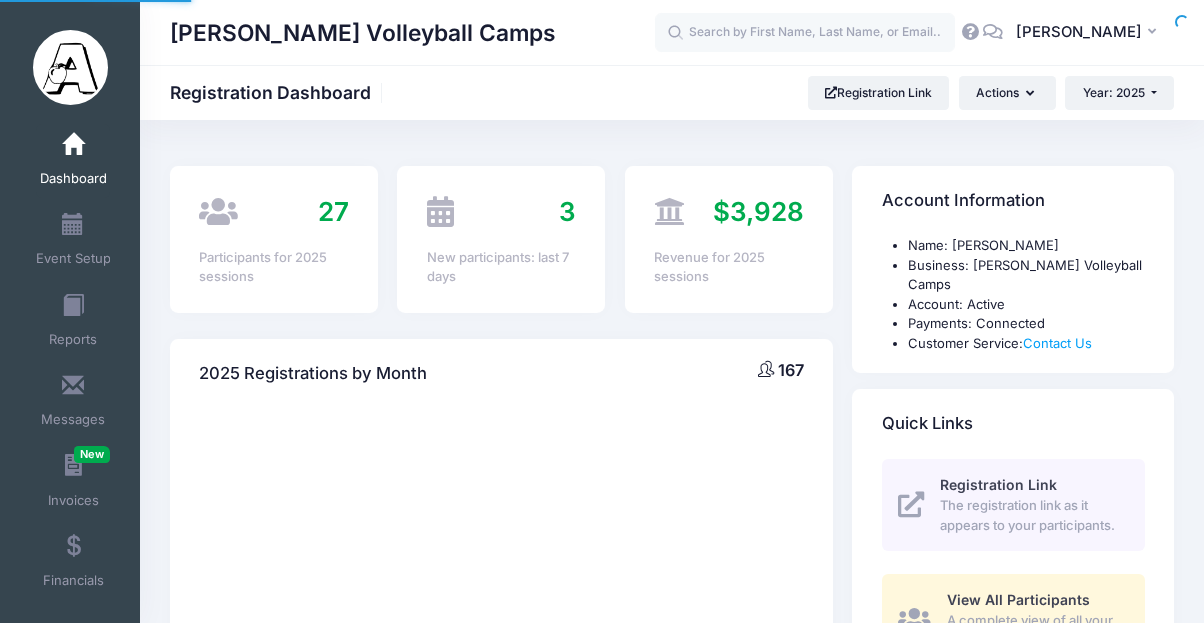 select 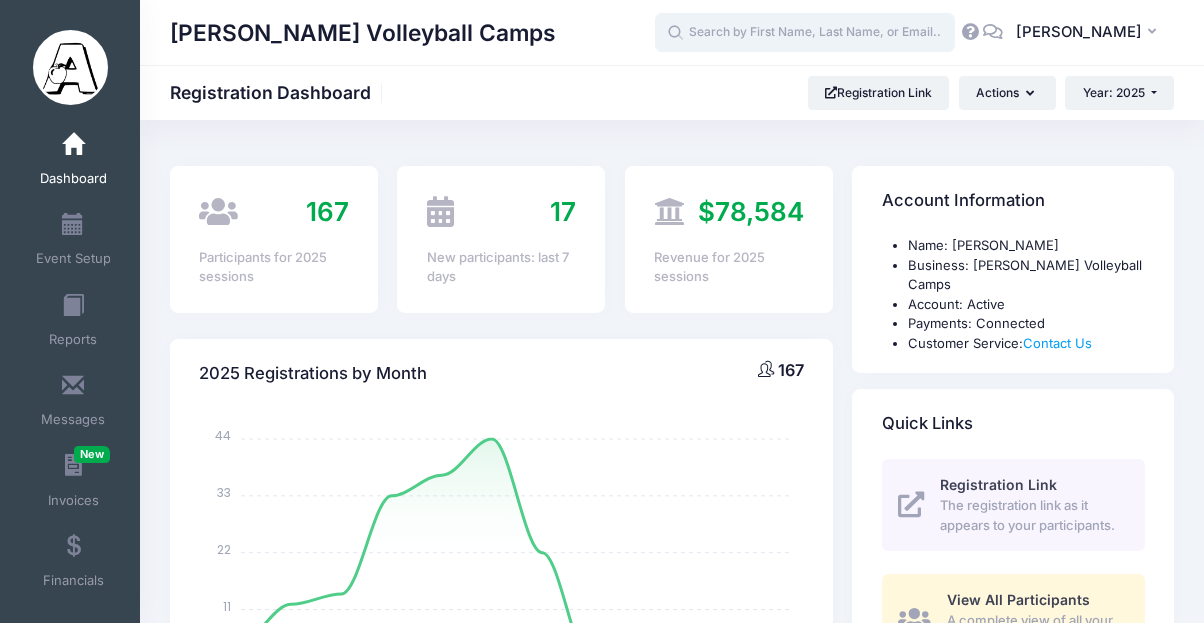 click at bounding box center [805, 33] 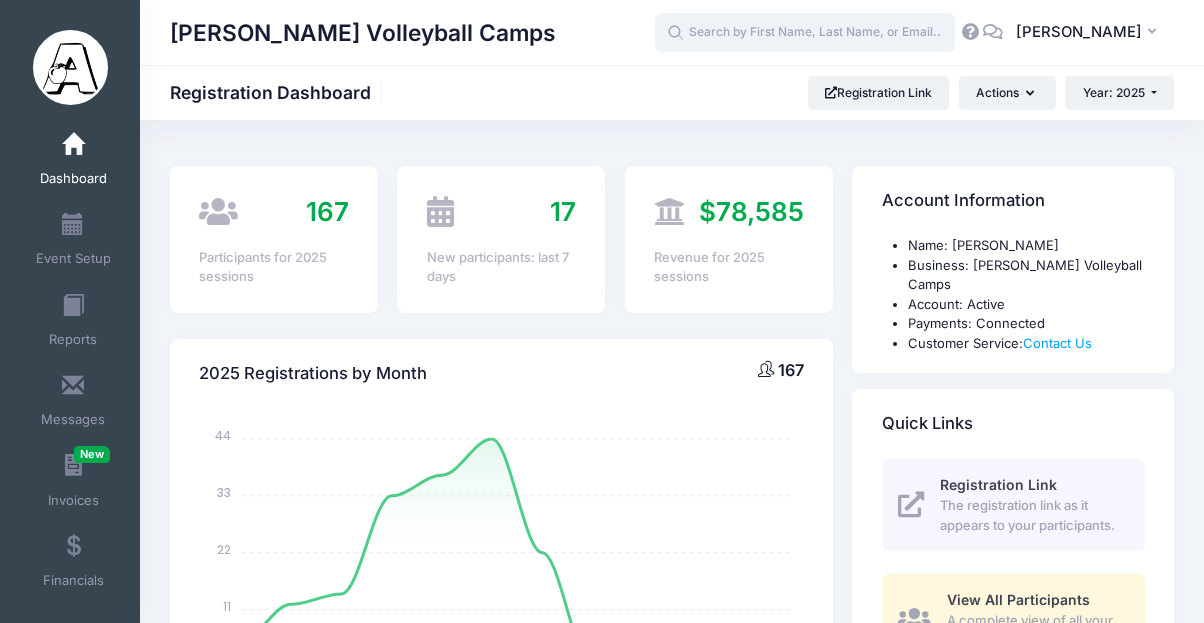paste on "Thea Thomas" 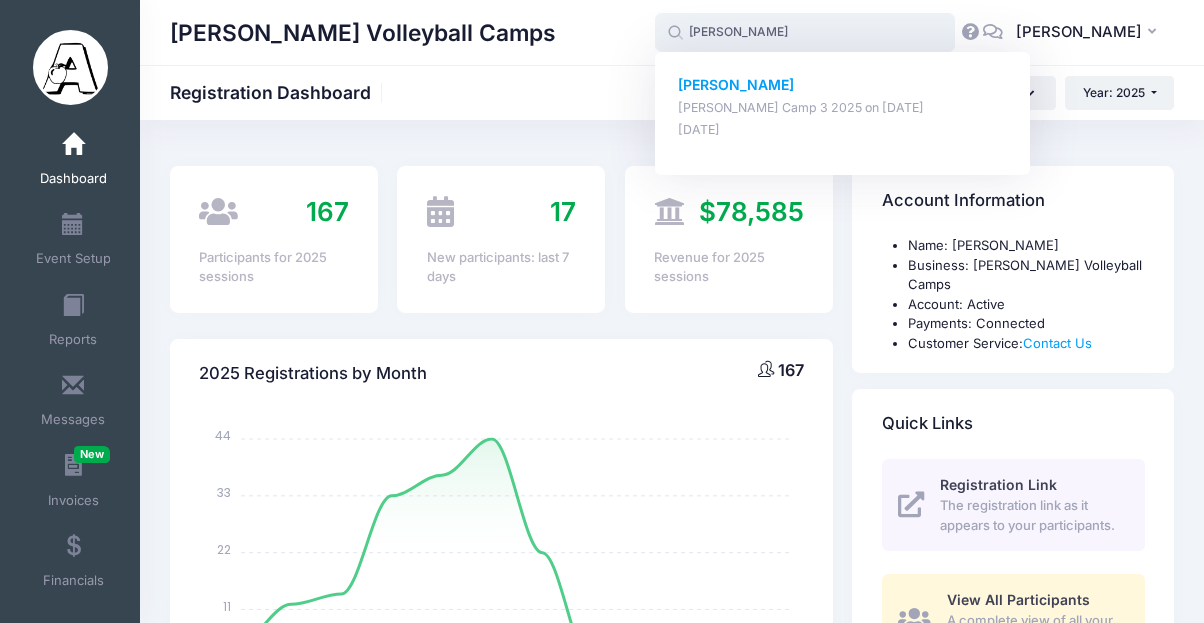 click on "Thea Thomas" 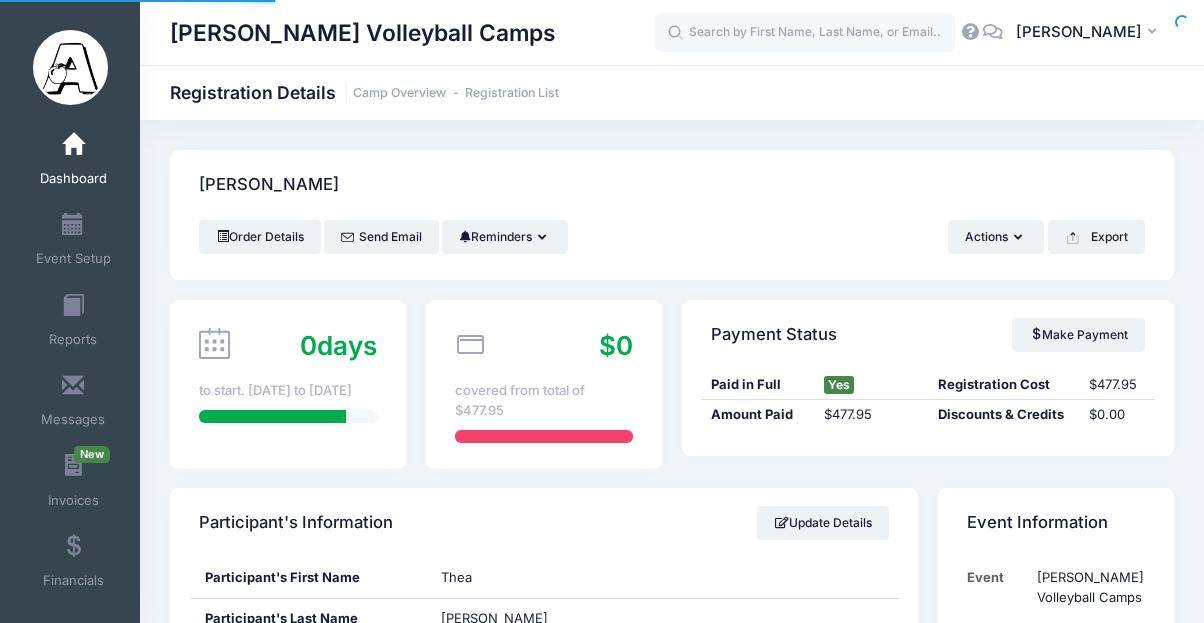 scroll, scrollTop: 0, scrollLeft: 0, axis: both 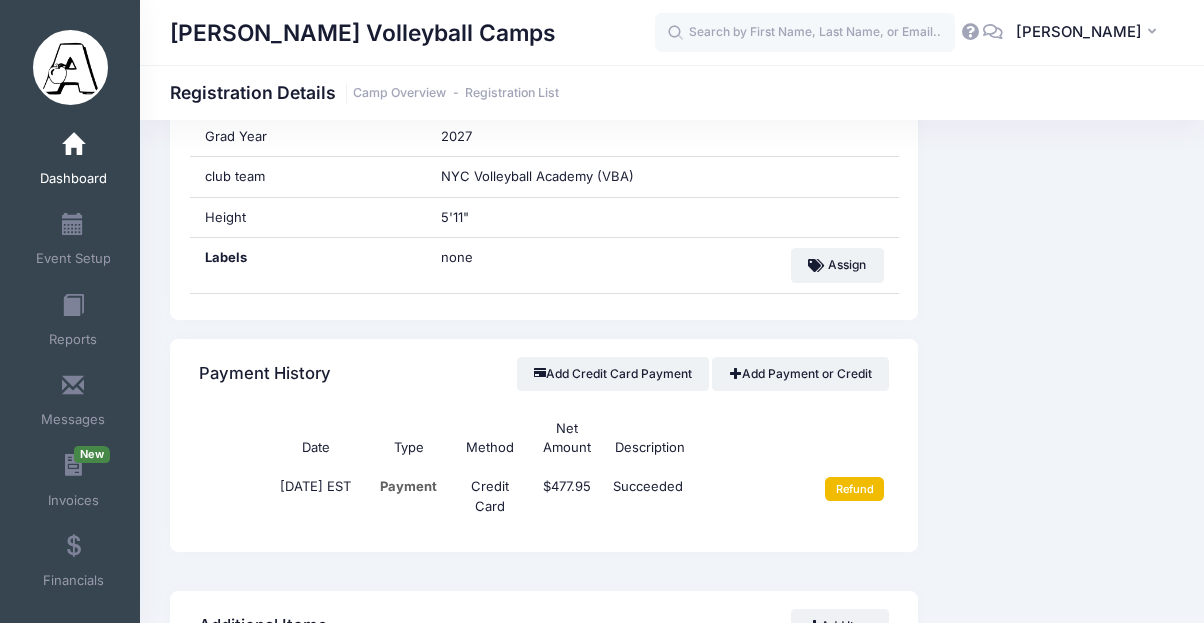 click on "Refund" at bounding box center [854, 489] 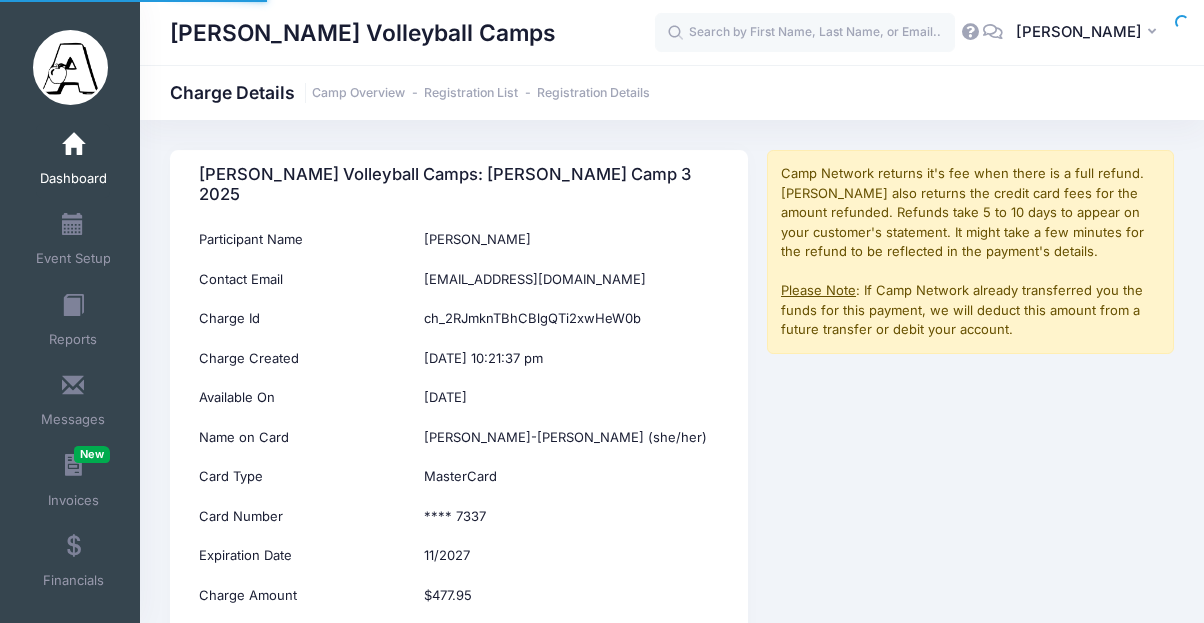 scroll, scrollTop: 0, scrollLeft: 0, axis: both 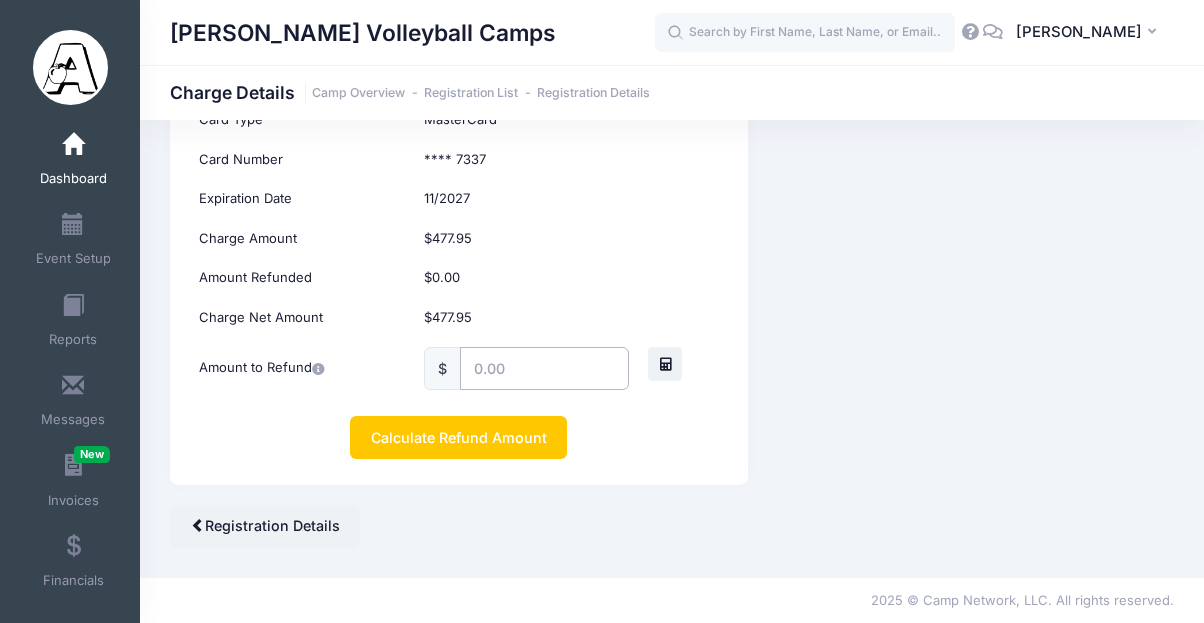 click at bounding box center (544, 368) 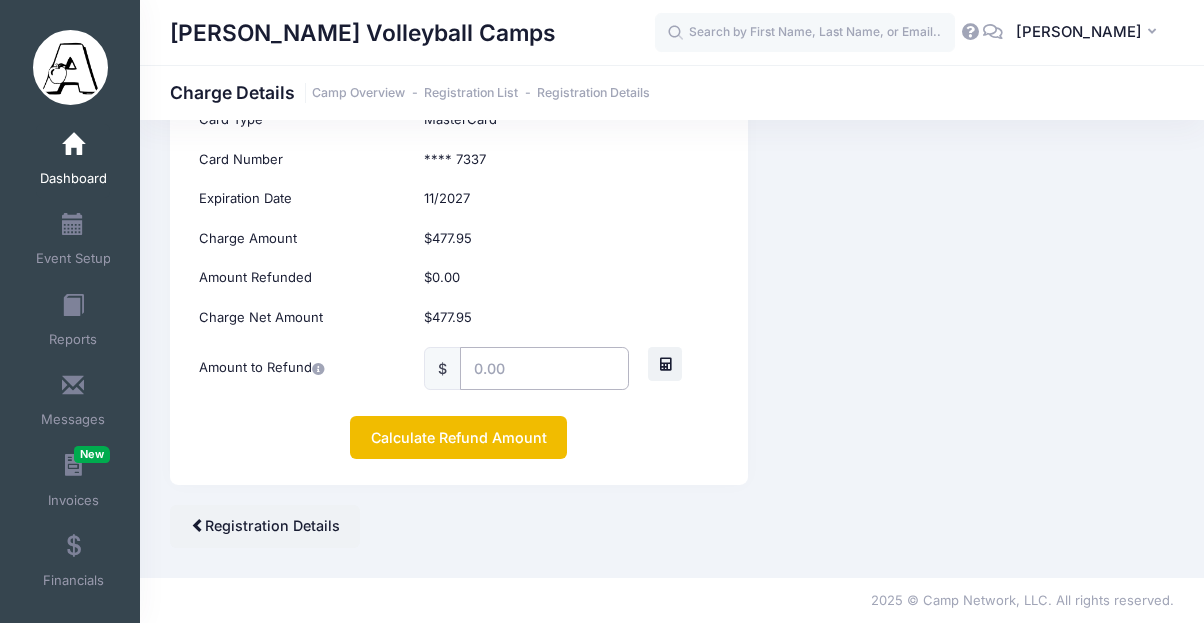 type on "350.00" 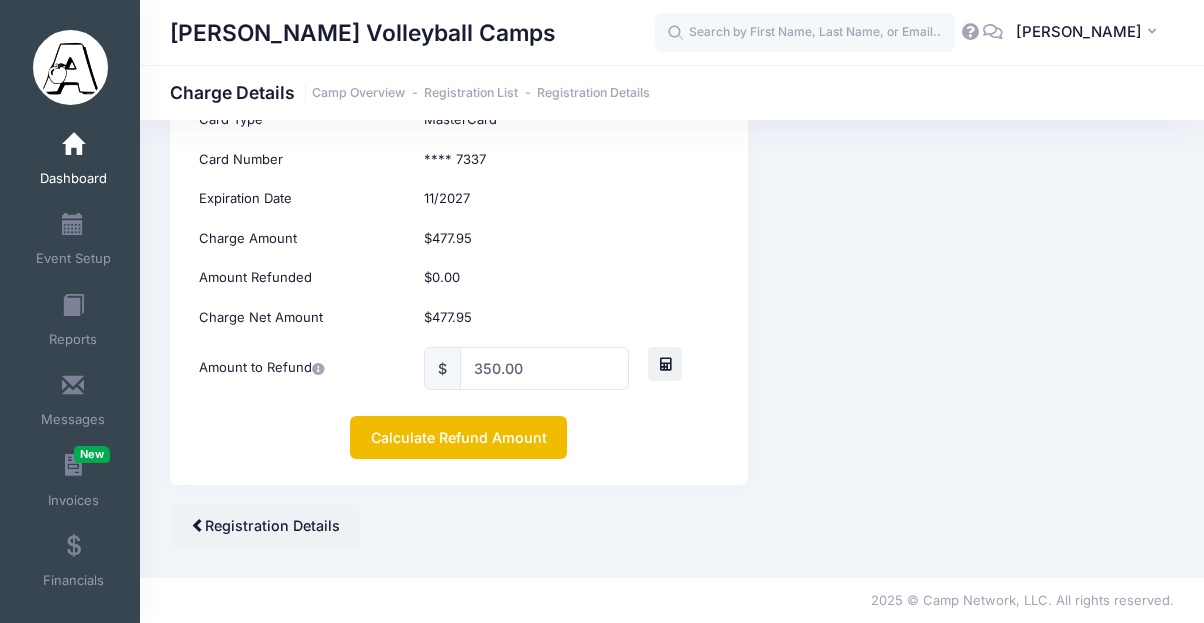 click on "Calculate Refund Amount" at bounding box center (458, 437) 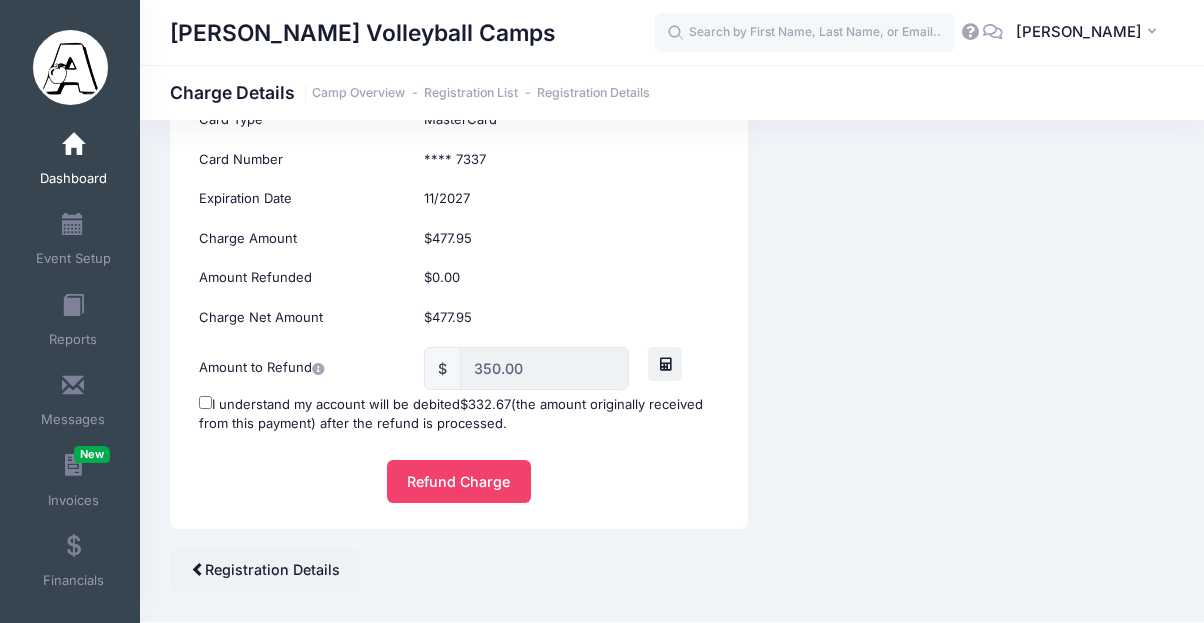 click on "I understand my account will be debited  $332.67  (the amount originally received from this payment) after the refund is processed." at bounding box center [205, 402] 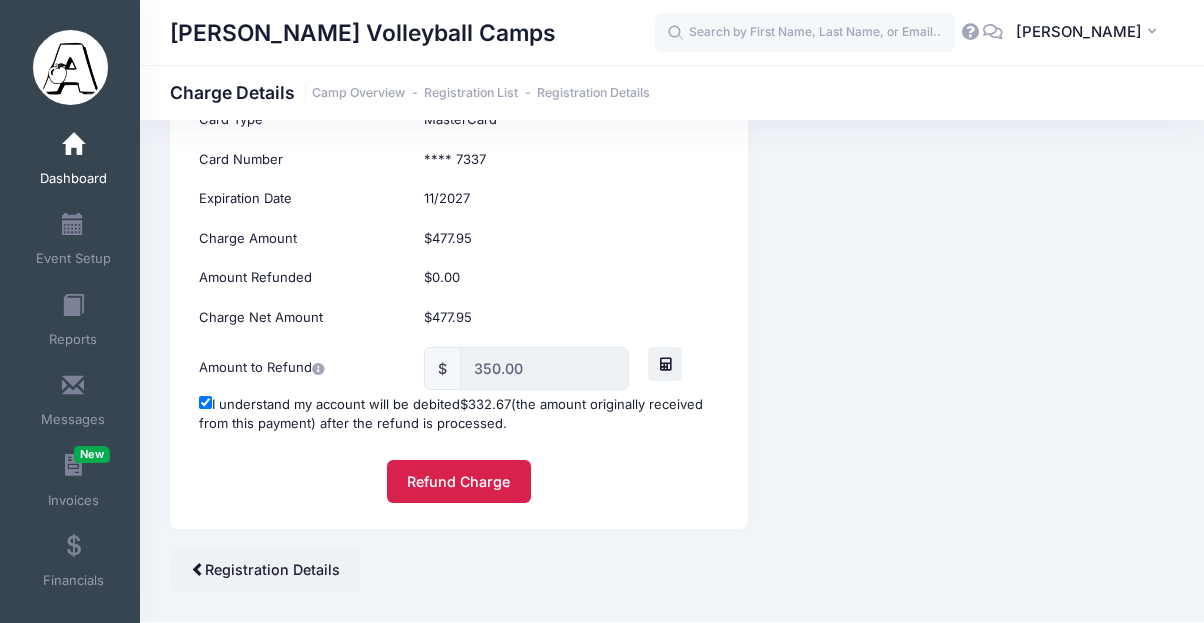 click on "Refund Charge" at bounding box center (459, 481) 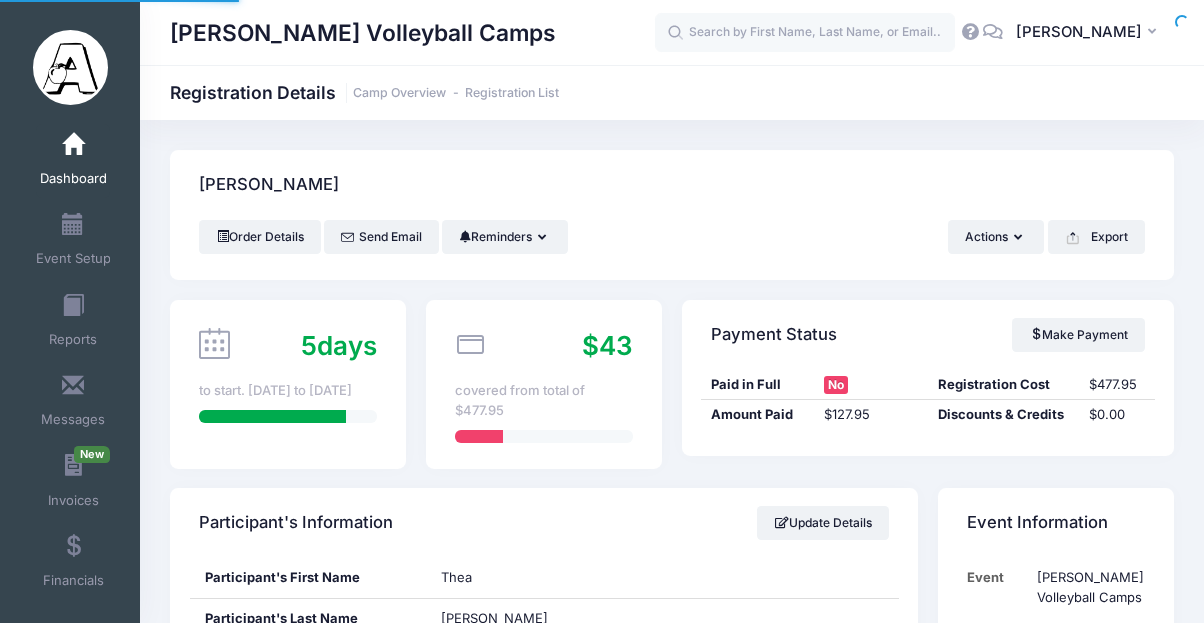 scroll, scrollTop: 0, scrollLeft: 0, axis: both 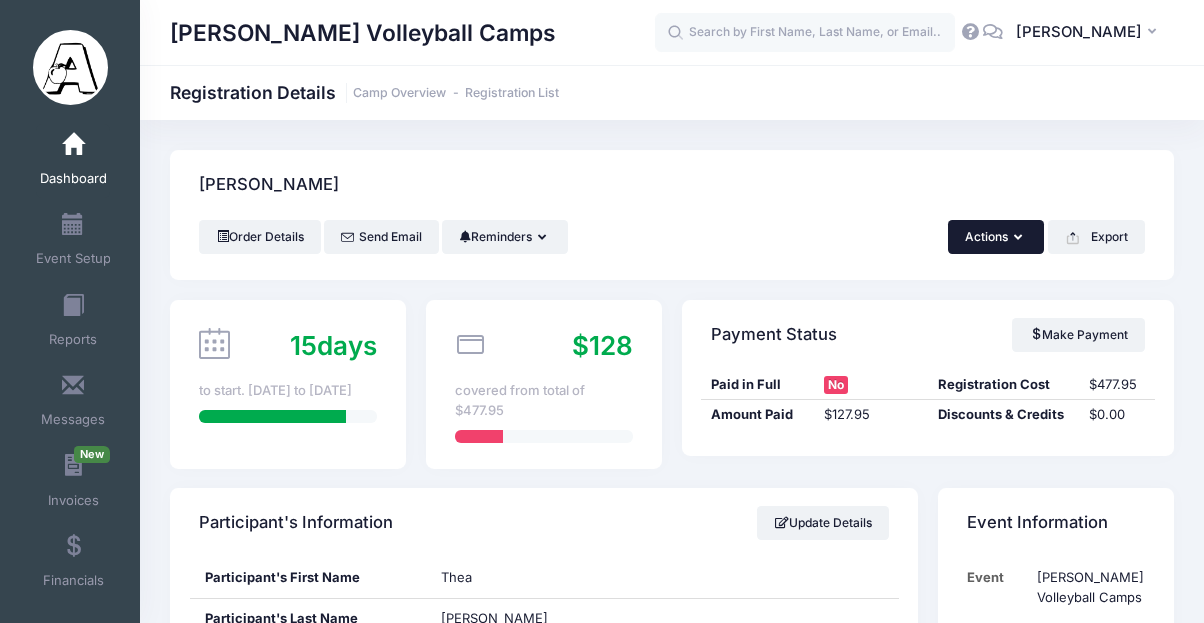 click at bounding box center (1020, 238) 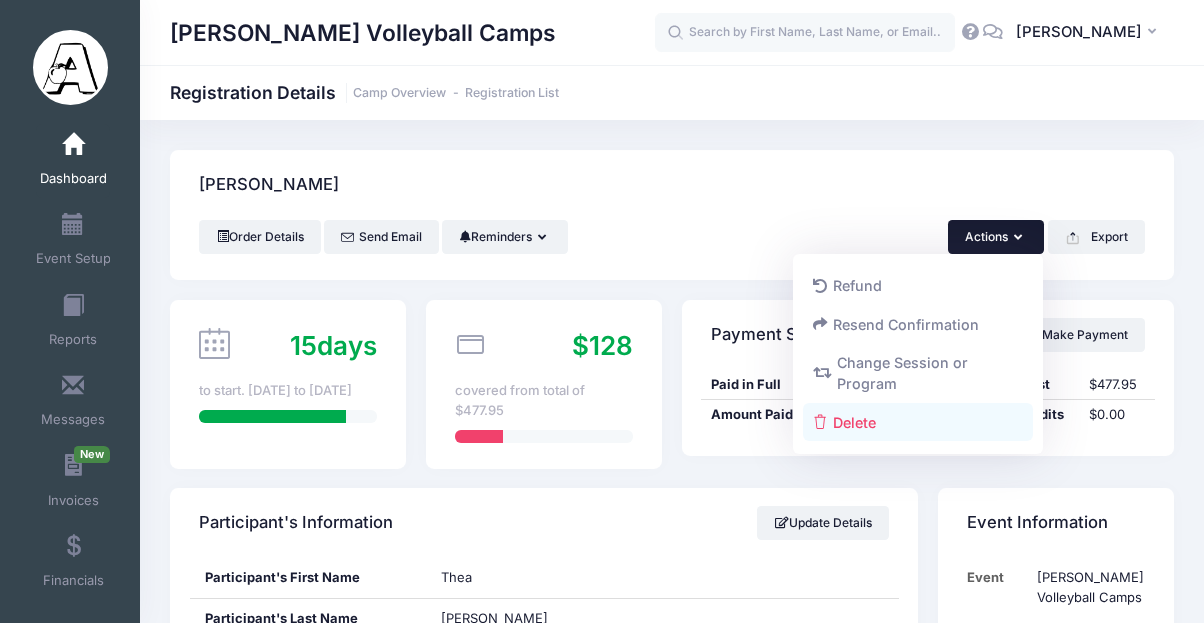 click on "Delete" at bounding box center [918, 422] 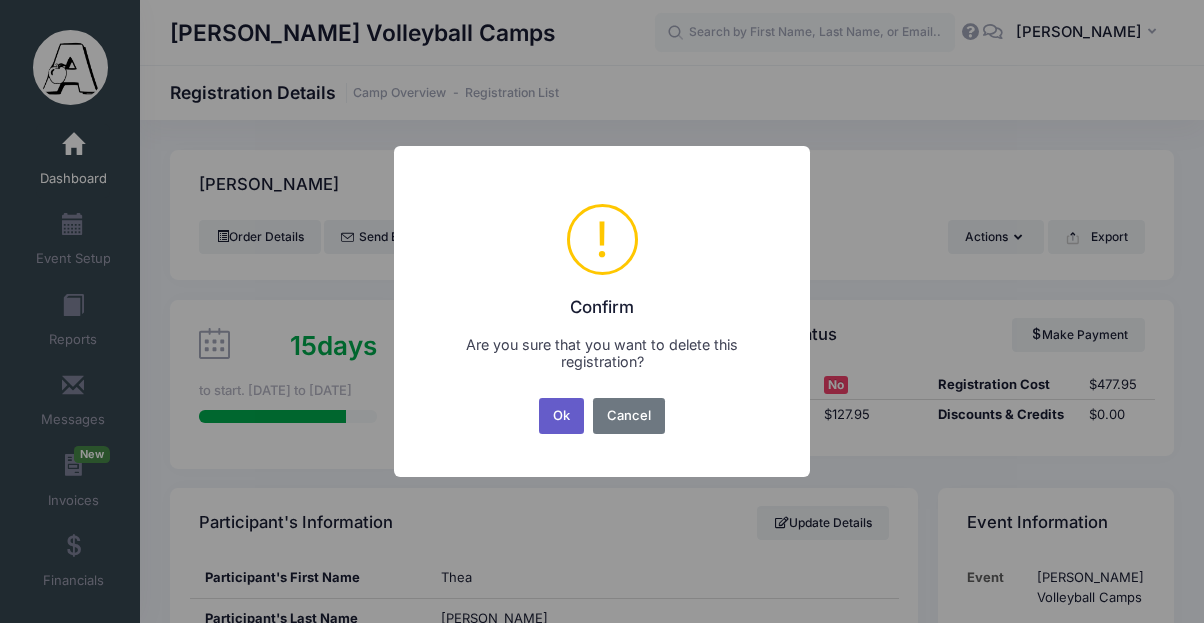 click on "Ok" at bounding box center (562, 416) 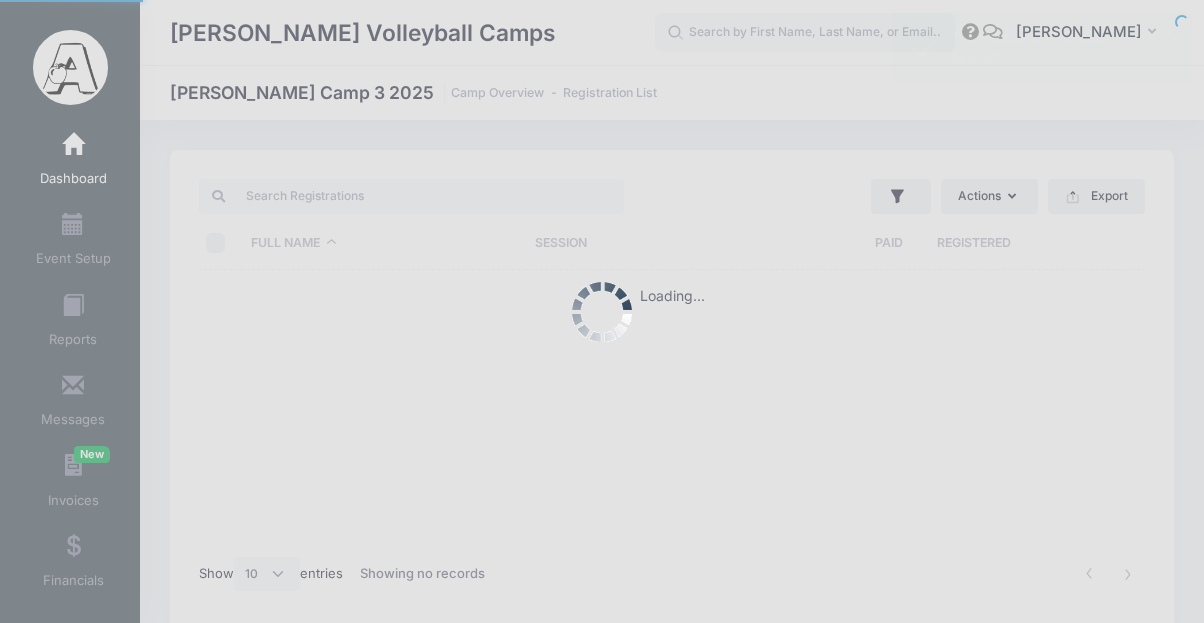 select on "10" 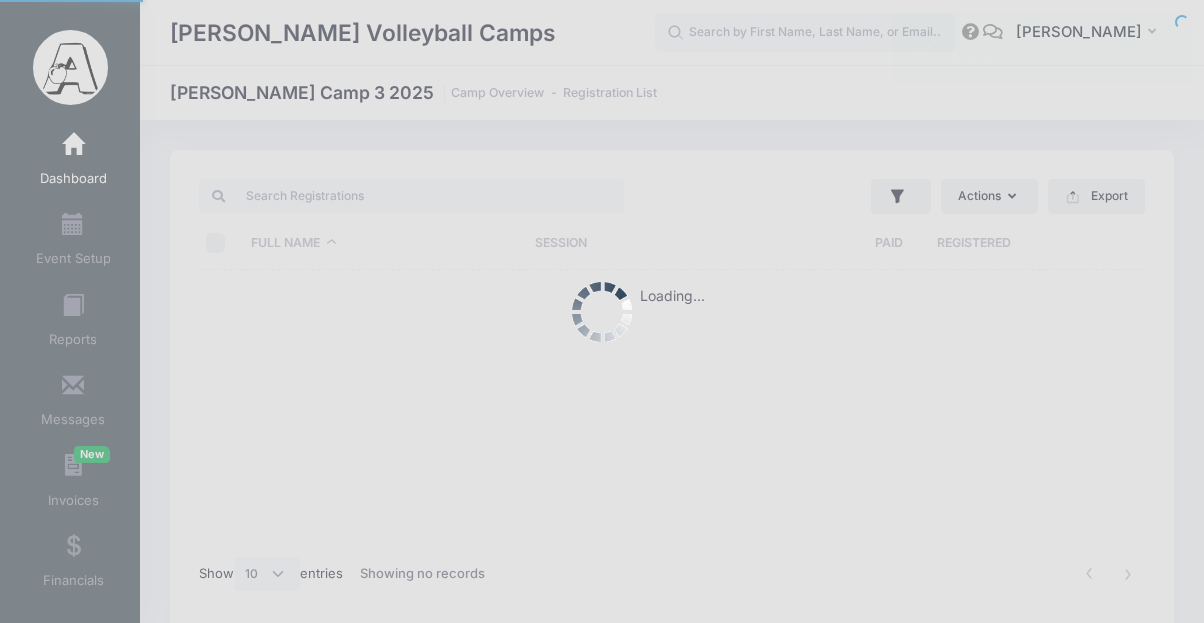 scroll, scrollTop: 0, scrollLeft: 0, axis: both 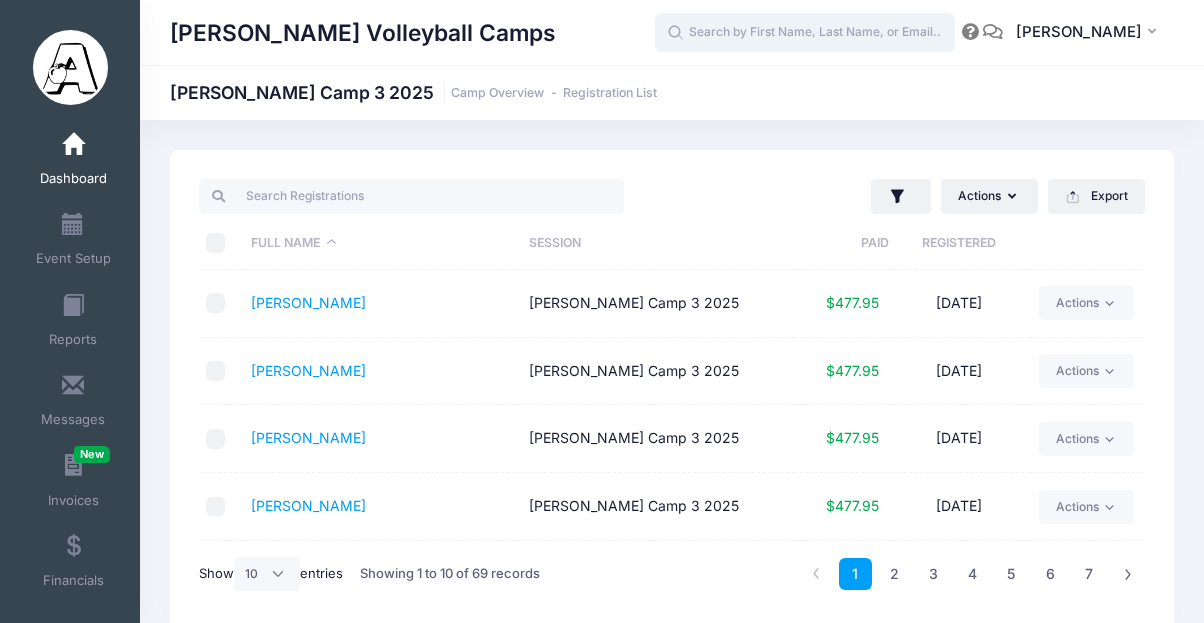 click at bounding box center [805, 33] 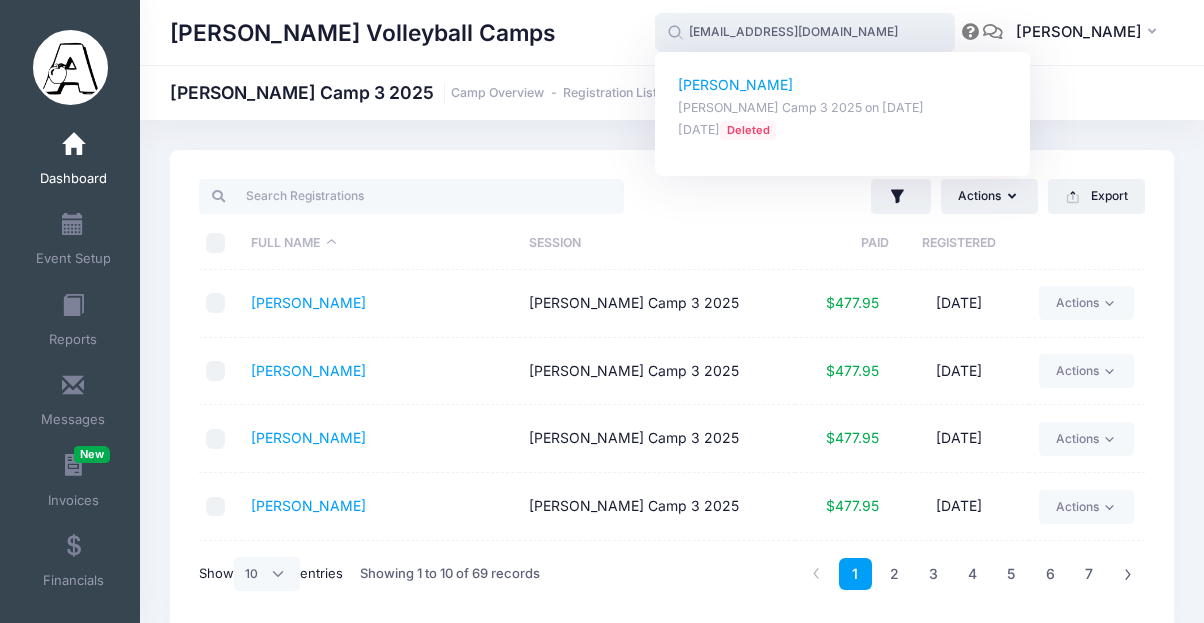 click on "[PERSON_NAME]" at bounding box center (843, 85) 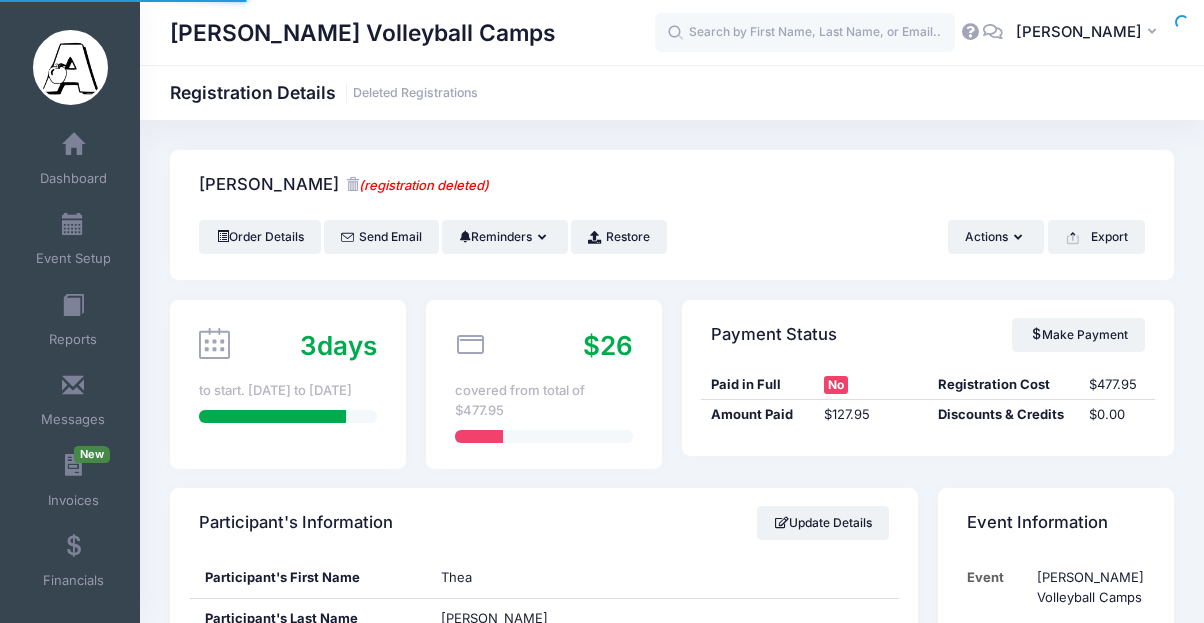 scroll, scrollTop: 0, scrollLeft: 0, axis: both 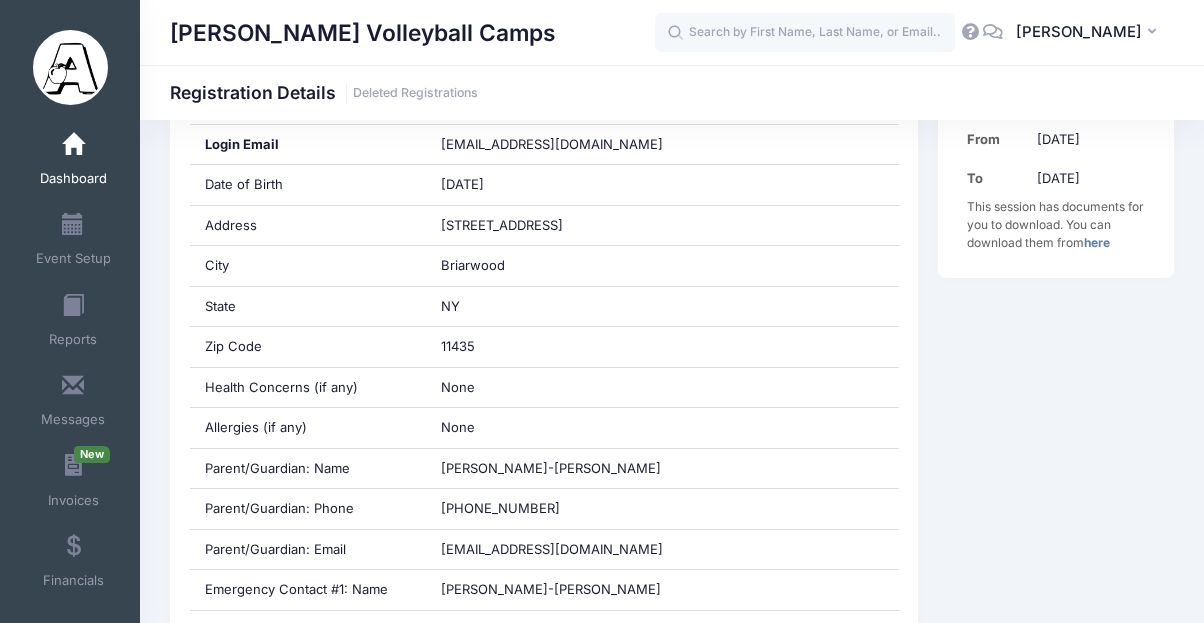 click at bounding box center (73, 145) 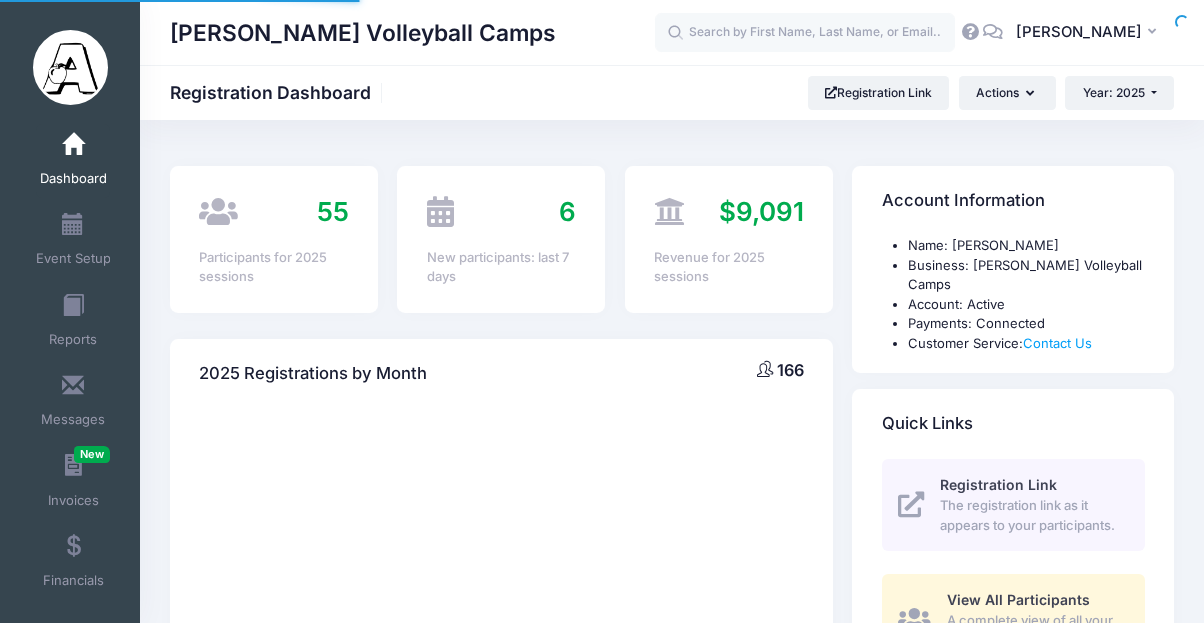 scroll, scrollTop: 0, scrollLeft: 0, axis: both 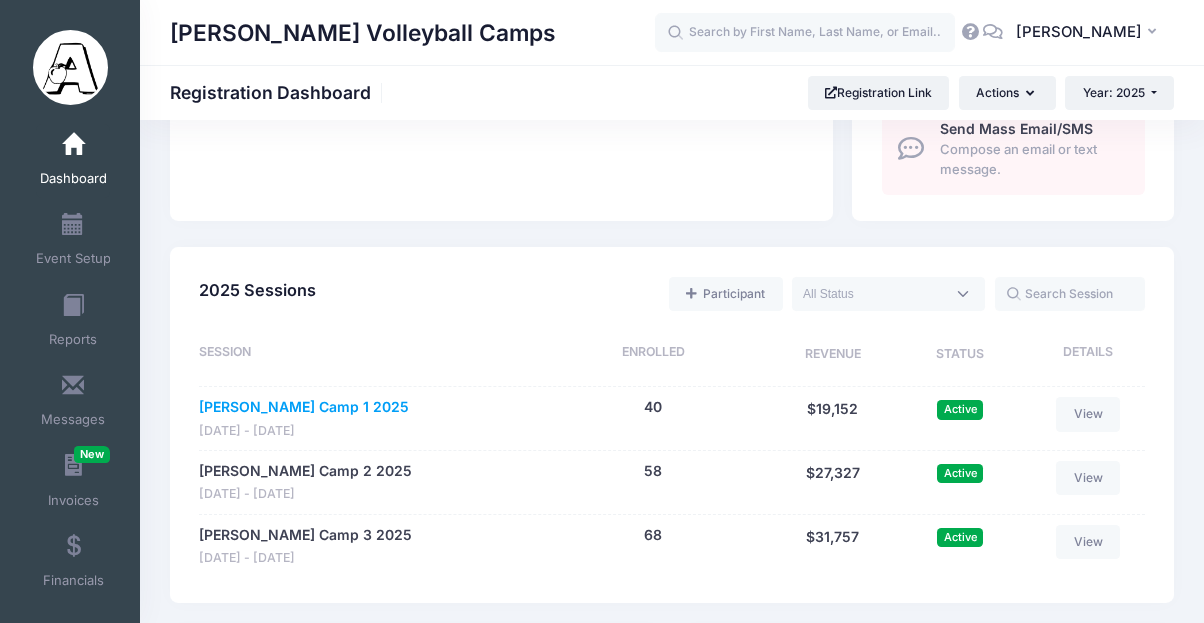 click on "[PERSON_NAME]  Camp 1 2025" at bounding box center [304, 407] 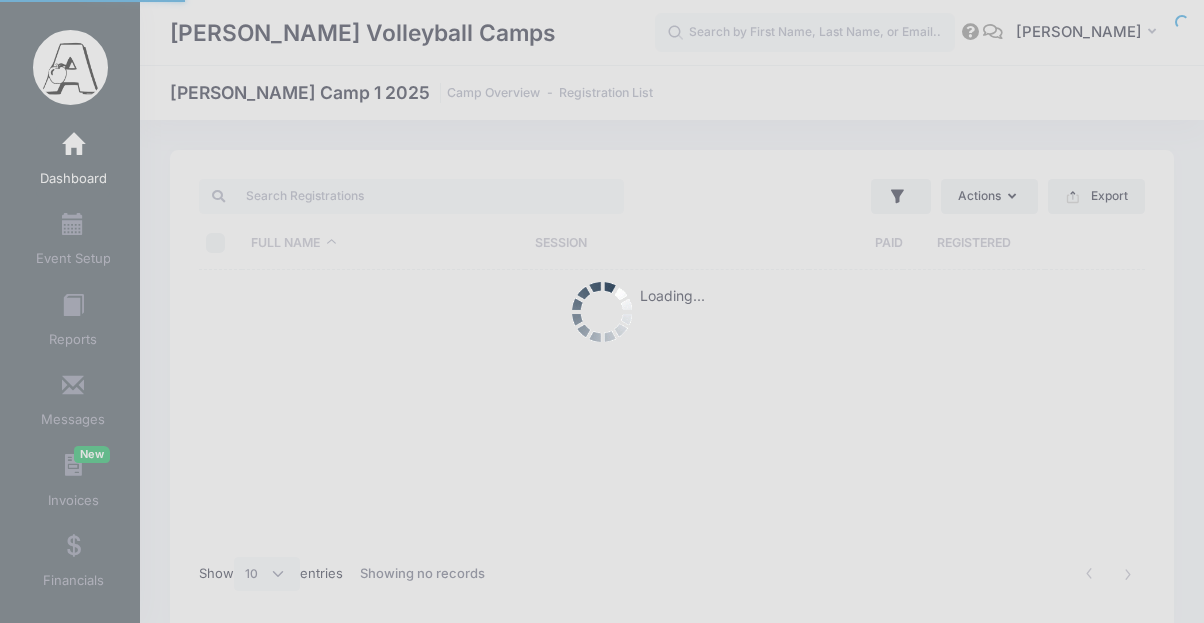 scroll, scrollTop: 0, scrollLeft: 0, axis: both 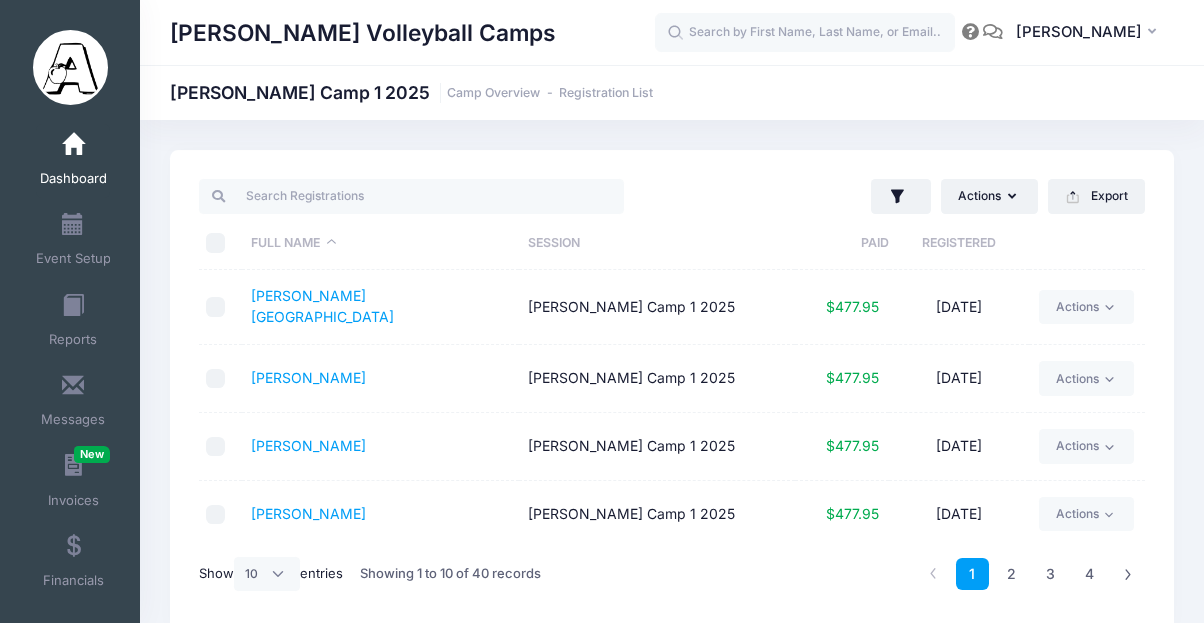 click on "Paid" at bounding box center (842, 243) 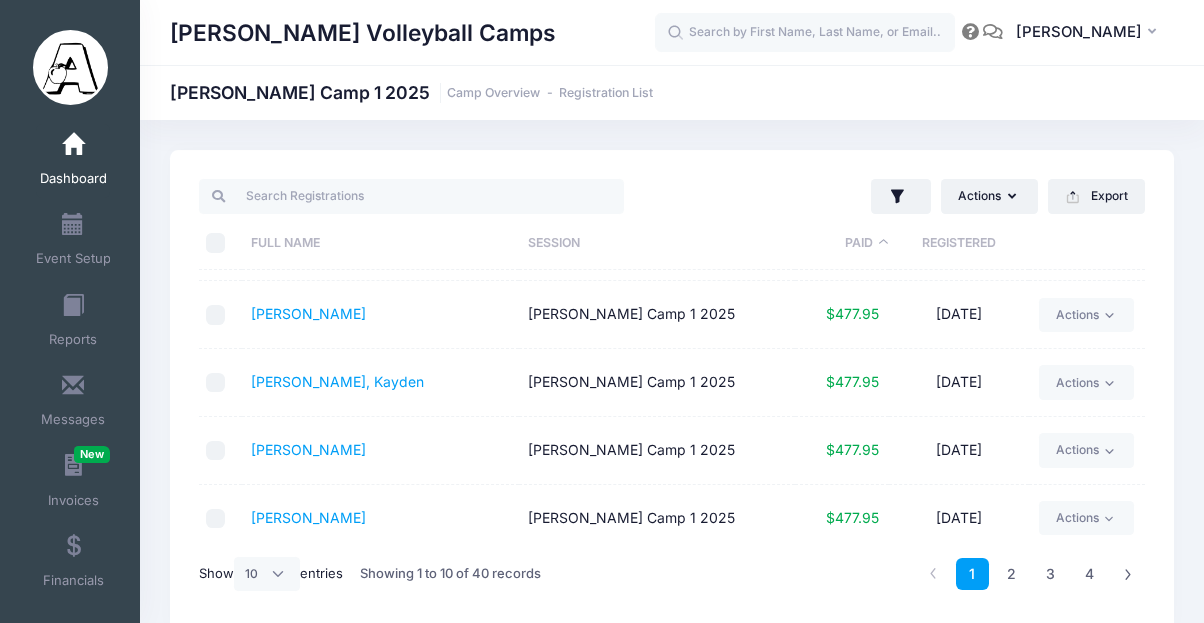 scroll, scrollTop: 404, scrollLeft: 0, axis: vertical 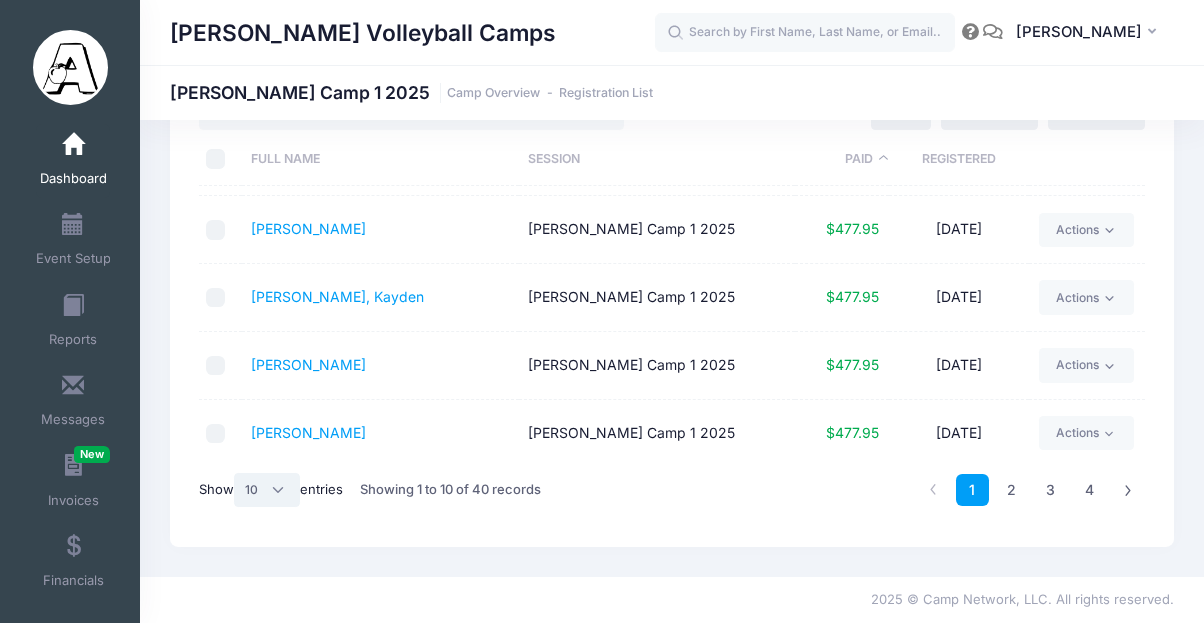 click on "All 10 25 50" at bounding box center (267, 490) 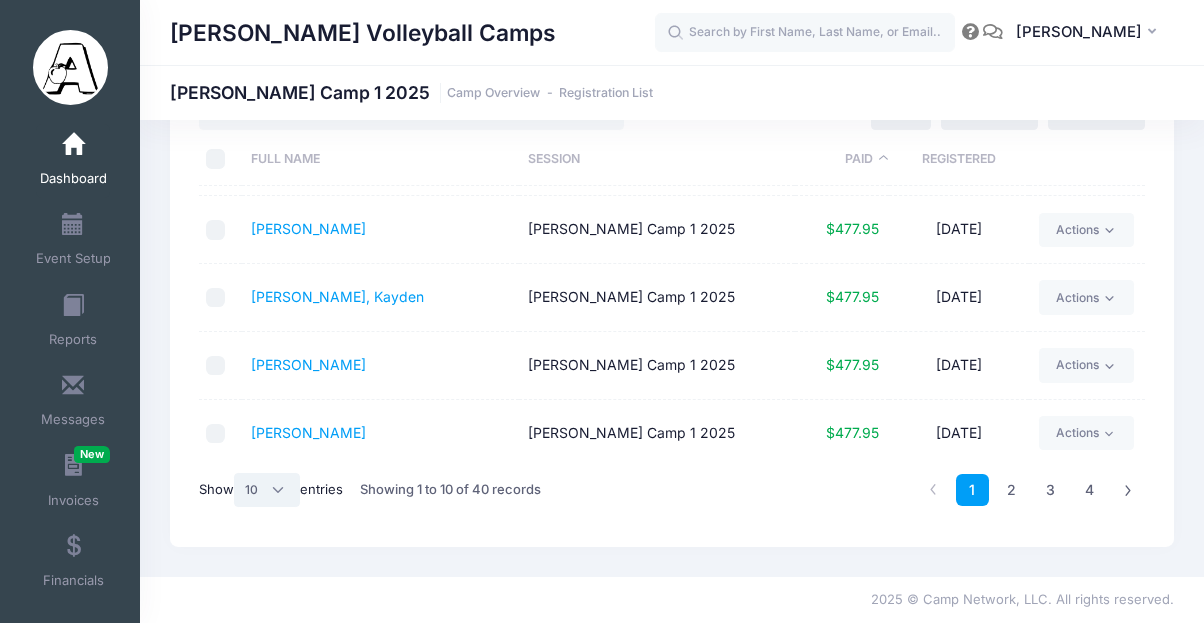 select on "50" 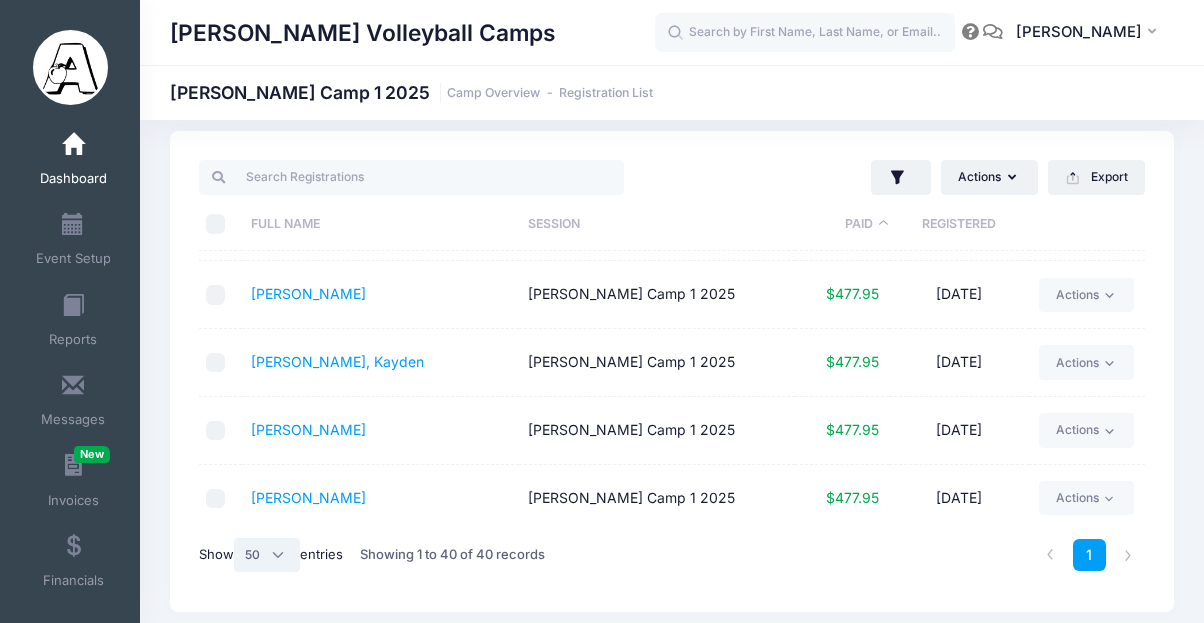 scroll, scrollTop: 0, scrollLeft: 0, axis: both 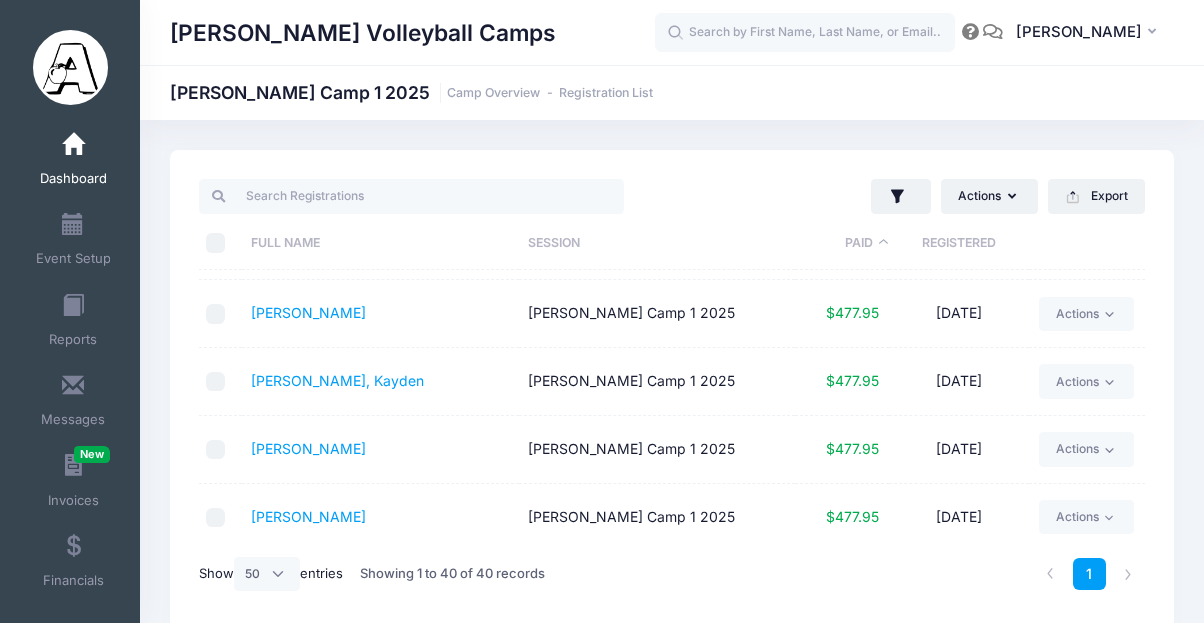 click on "Paid" at bounding box center [842, 243] 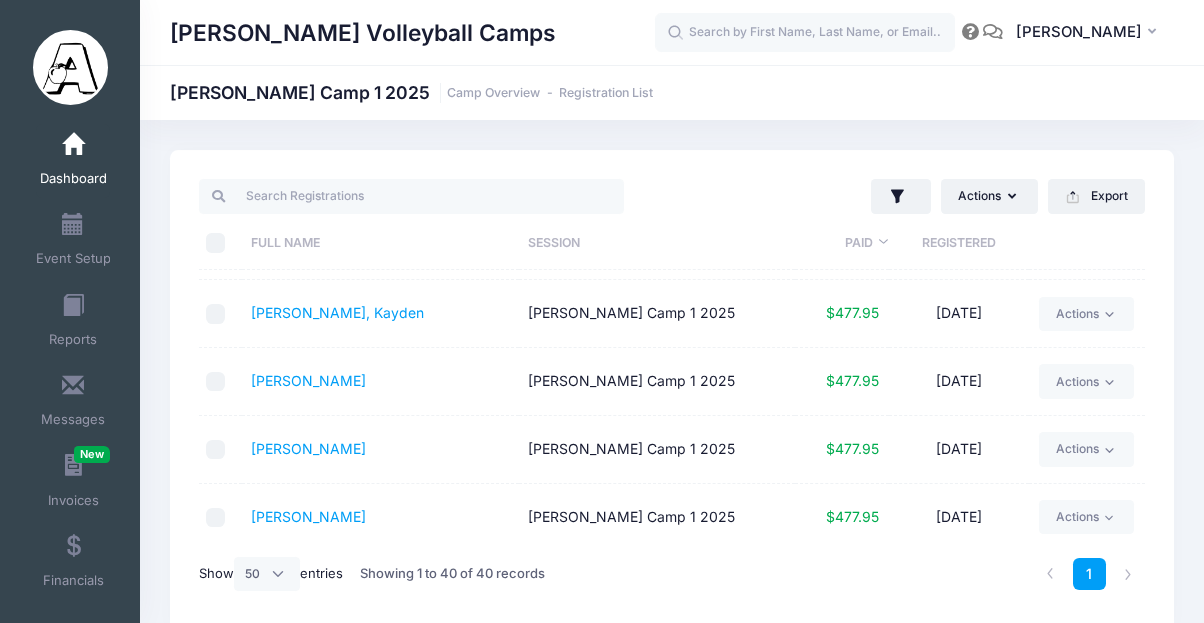 scroll, scrollTop: 0, scrollLeft: 0, axis: both 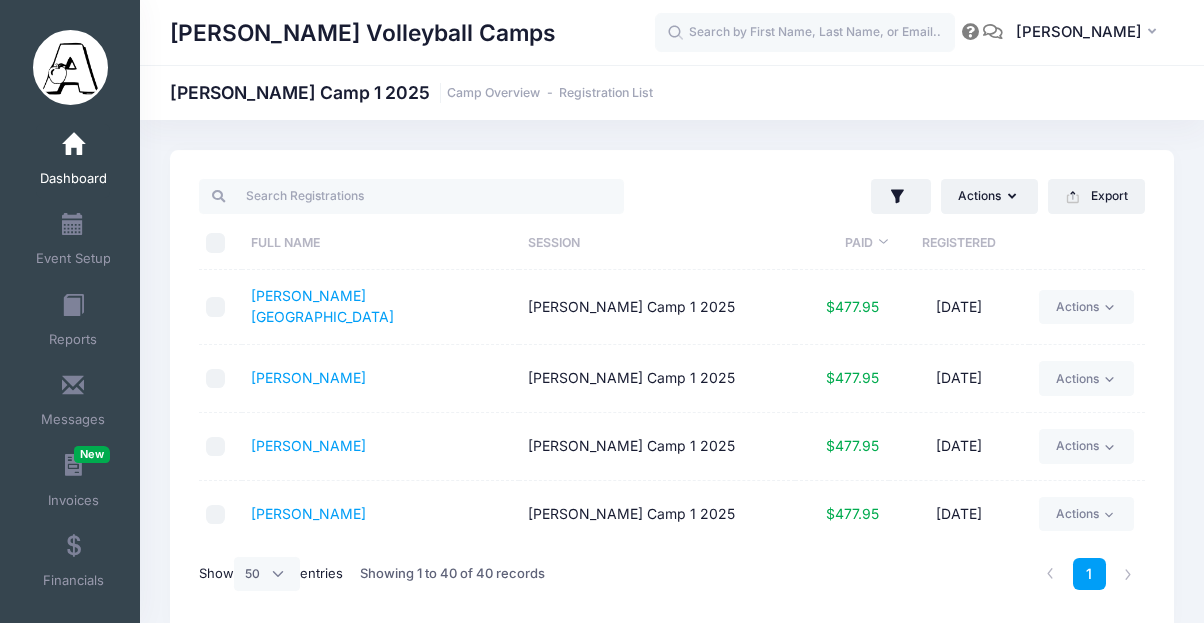click on "Paid" at bounding box center [842, 243] 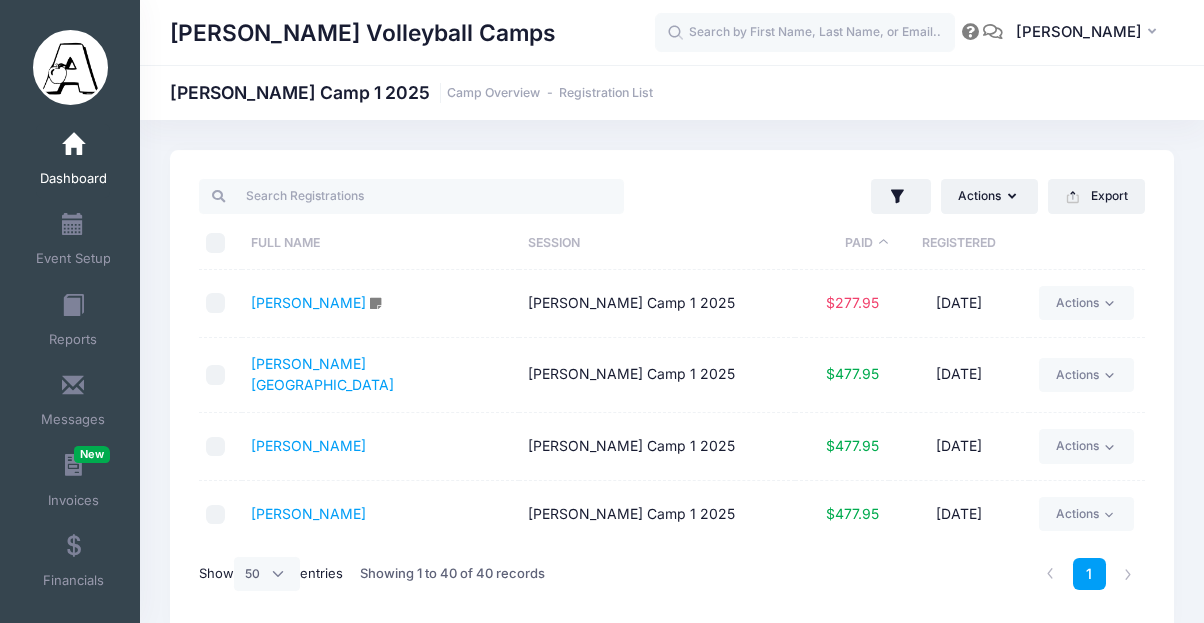 click on "Dashboard" at bounding box center (73, 161) 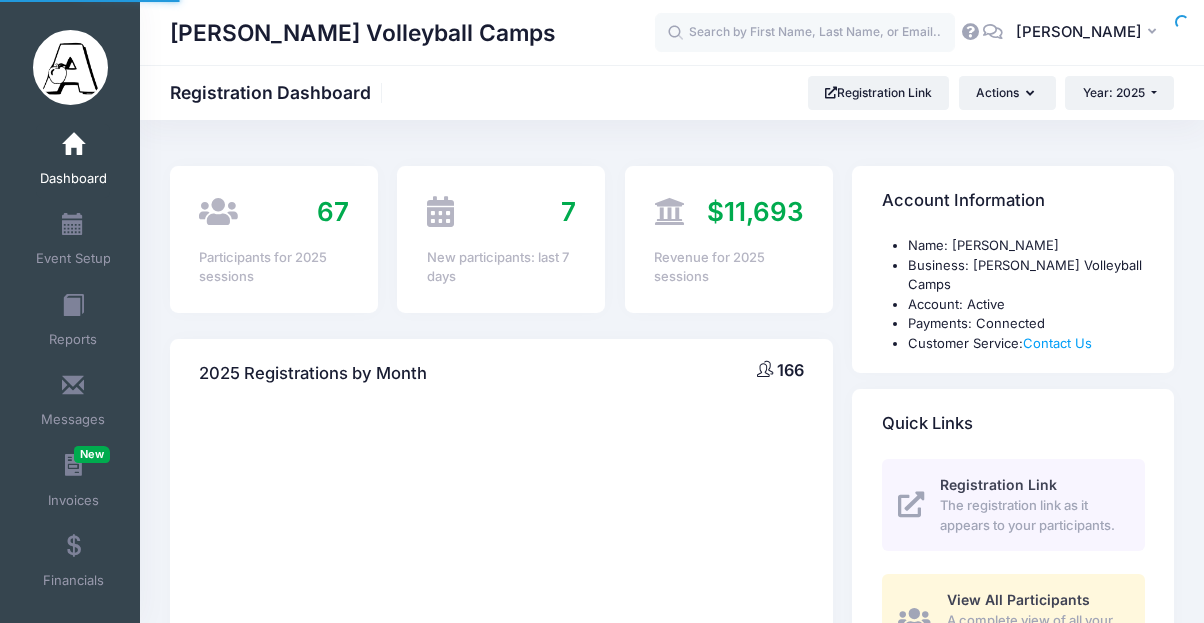 scroll, scrollTop: 0, scrollLeft: 0, axis: both 